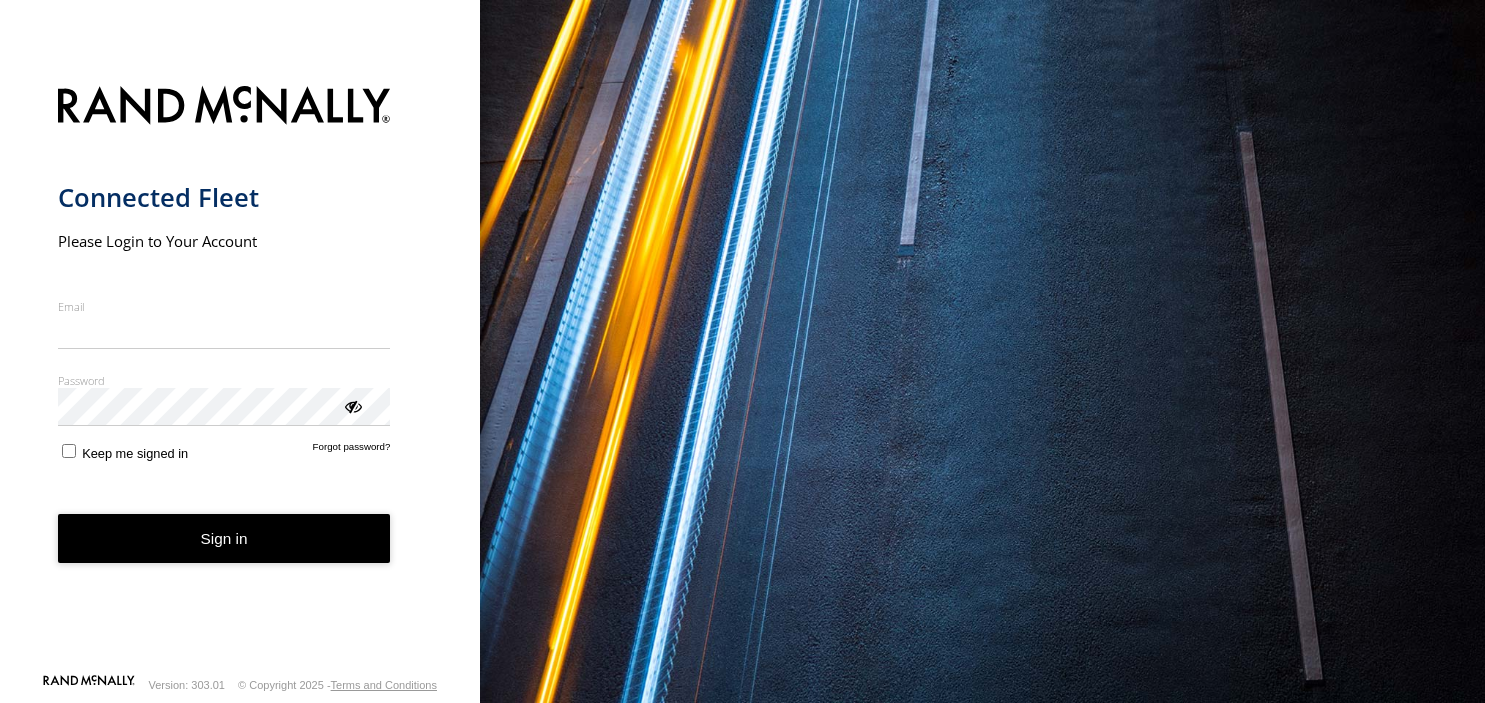 scroll, scrollTop: 0, scrollLeft: 0, axis: both 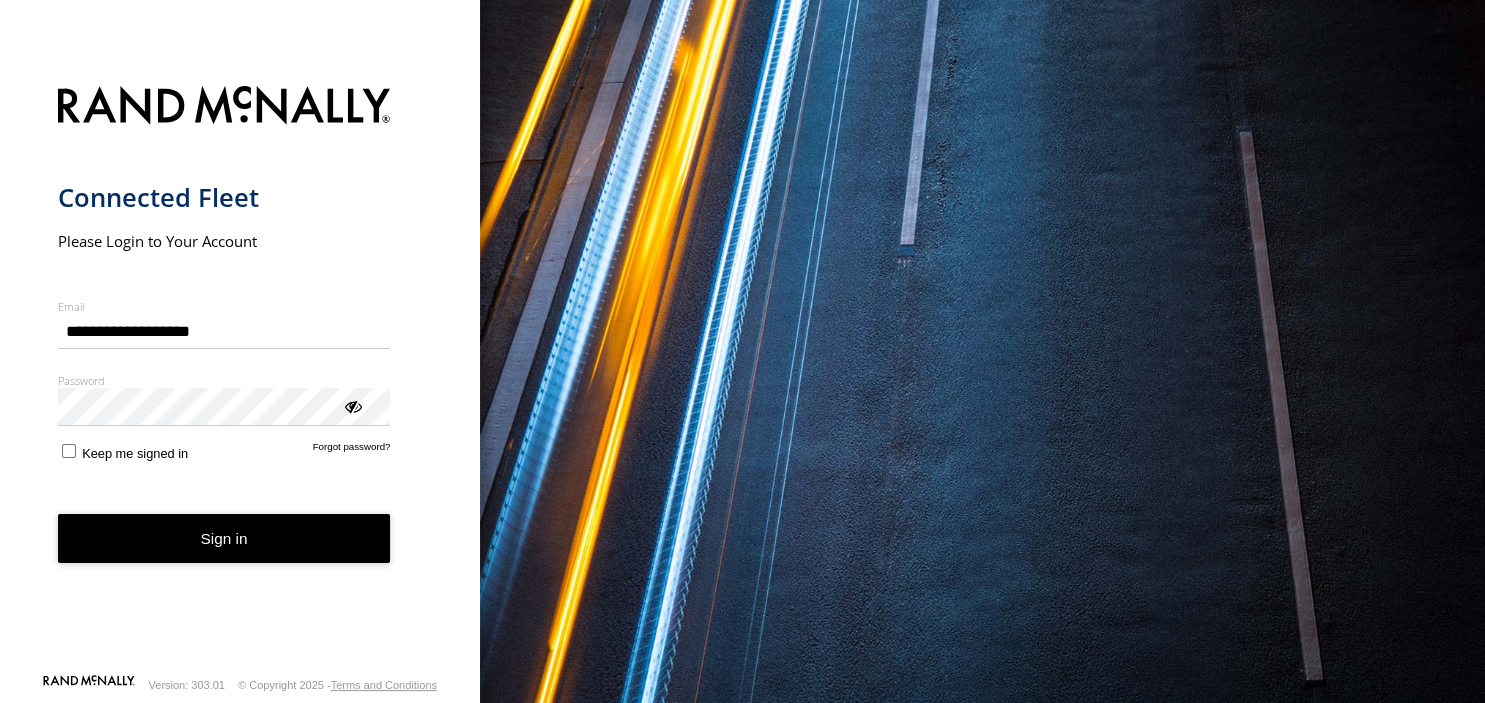 type on "**********" 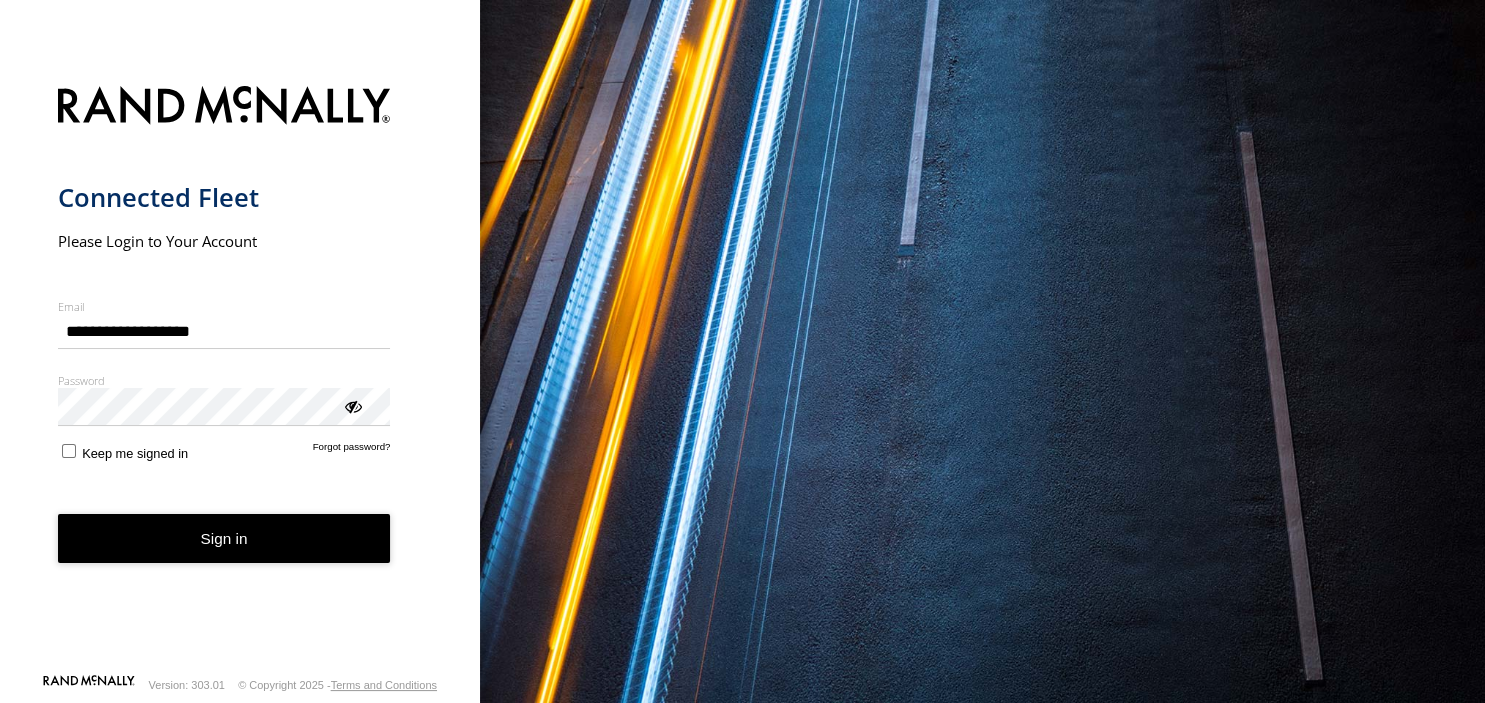 click on "Sign in" at bounding box center [224, 538] 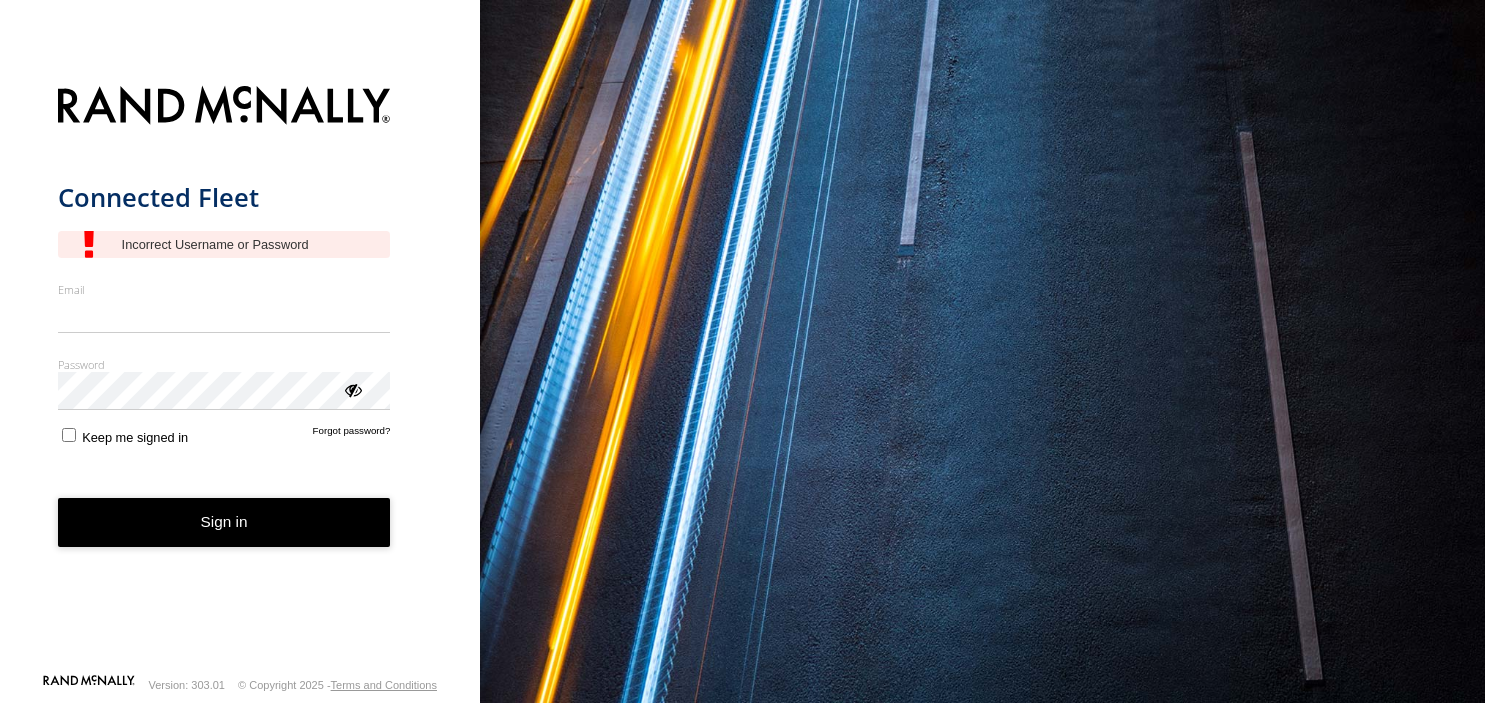 scroll, scrollTop: 0, scrollLeft: 0, axis: both 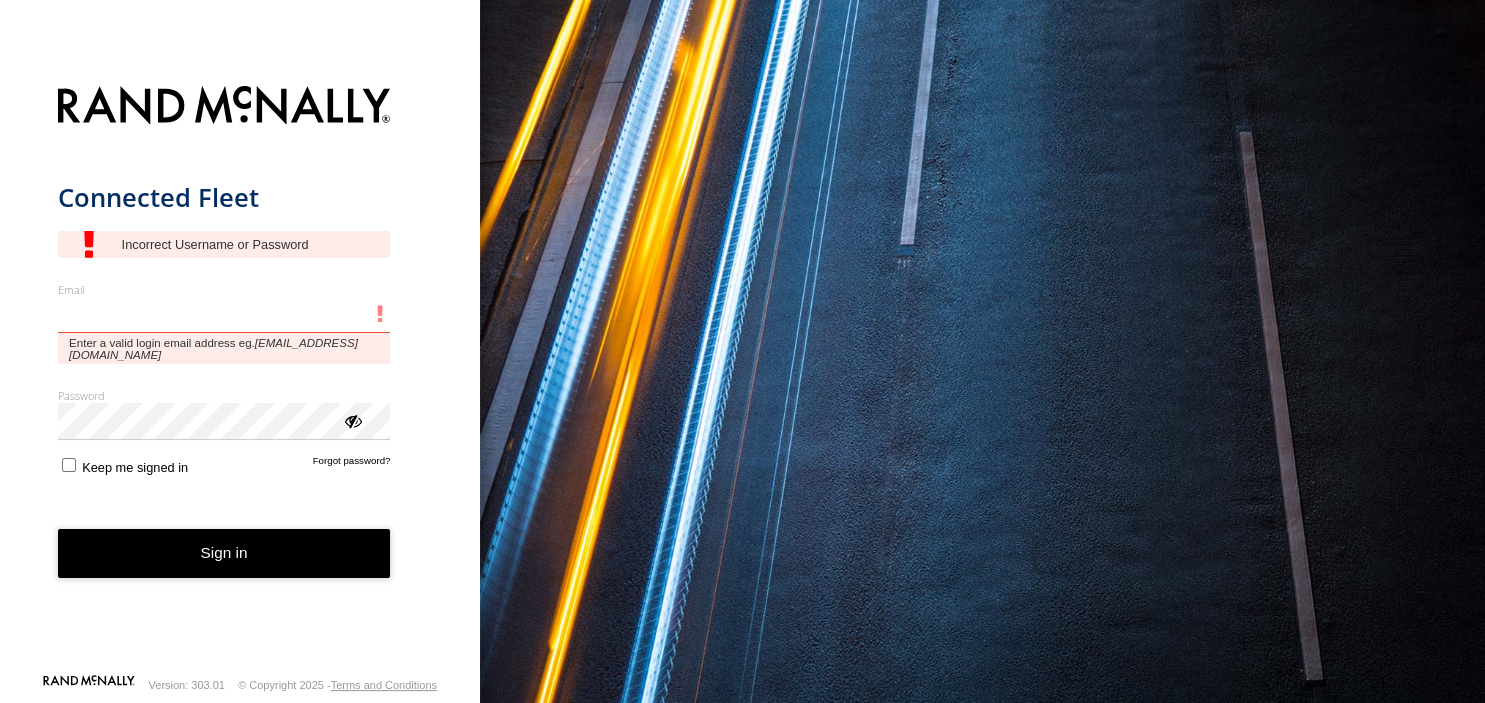 click on "Email" at bounding box center [224, 315] 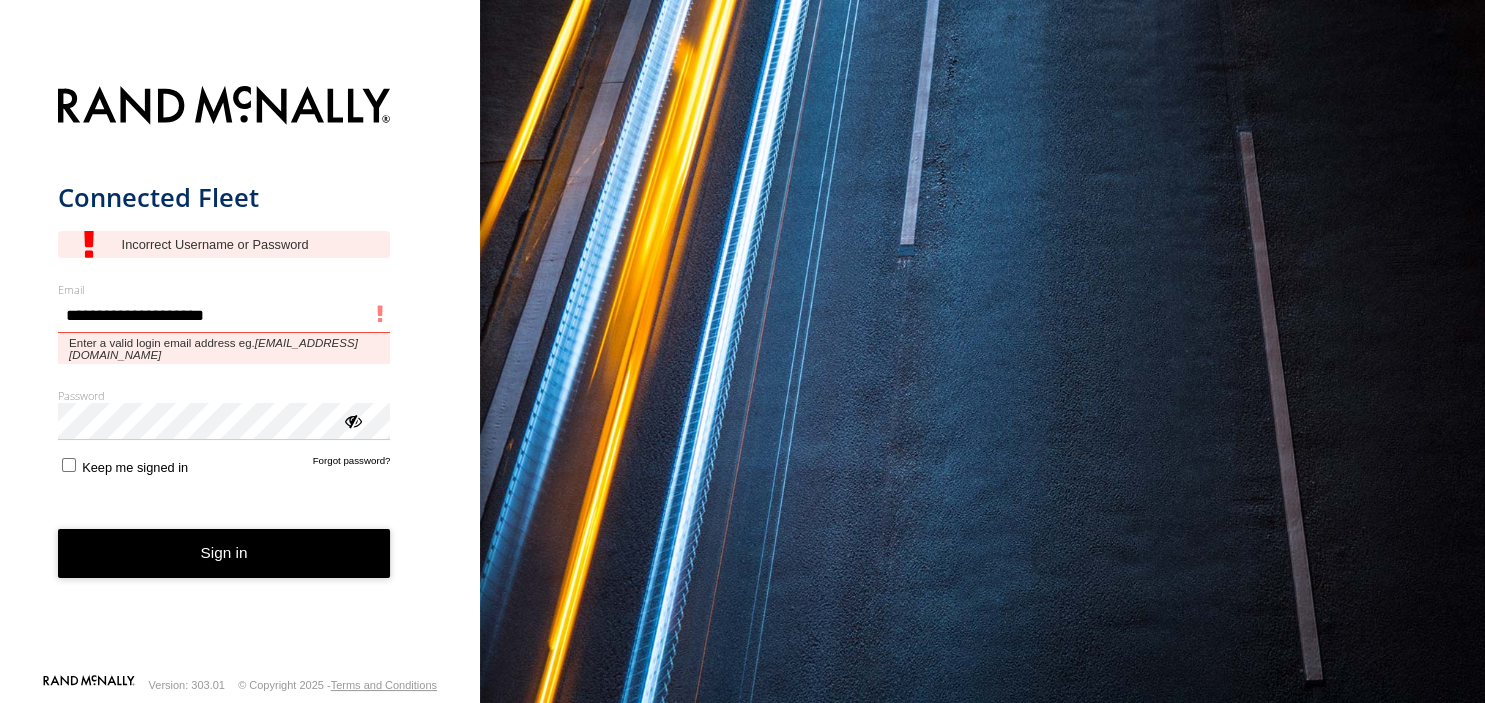 type on "**********" 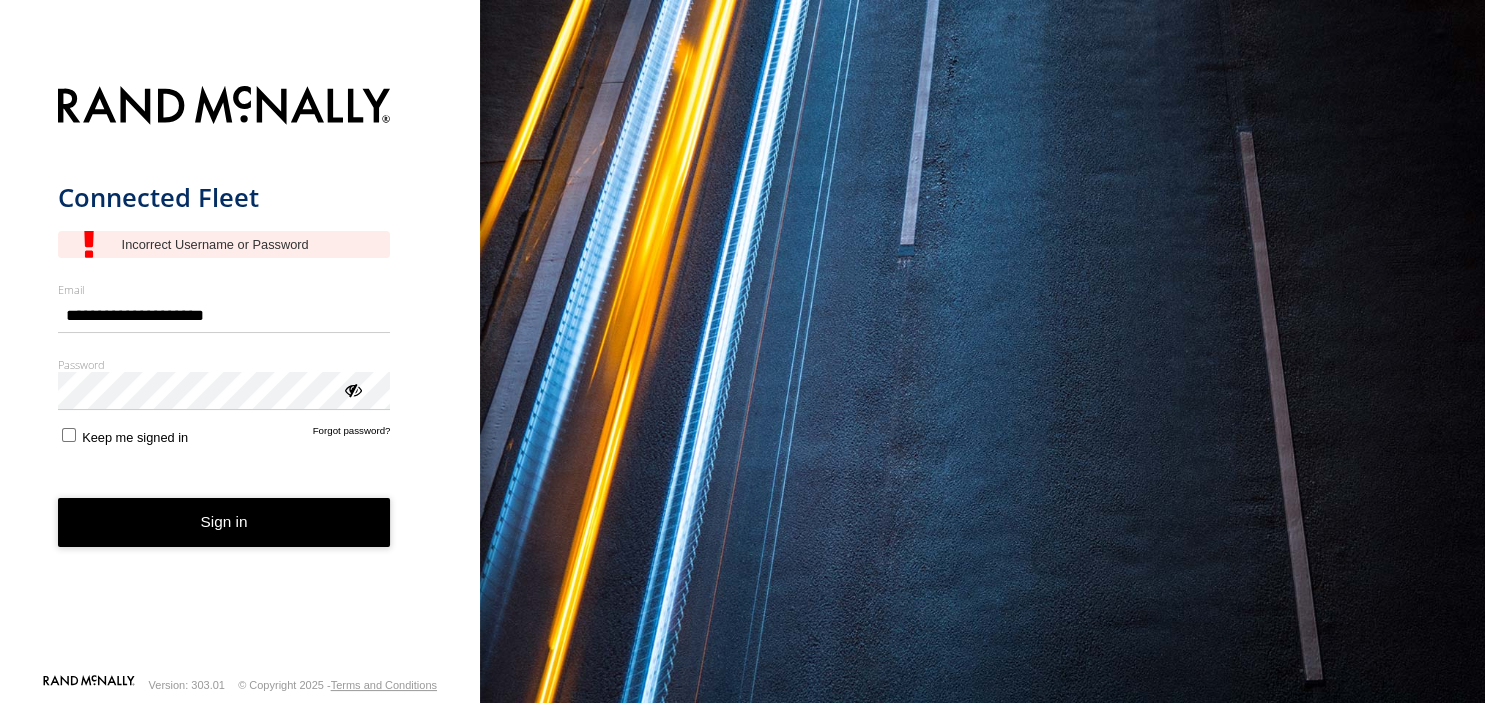 click on "Sign in" at bounding box center [224, 522] 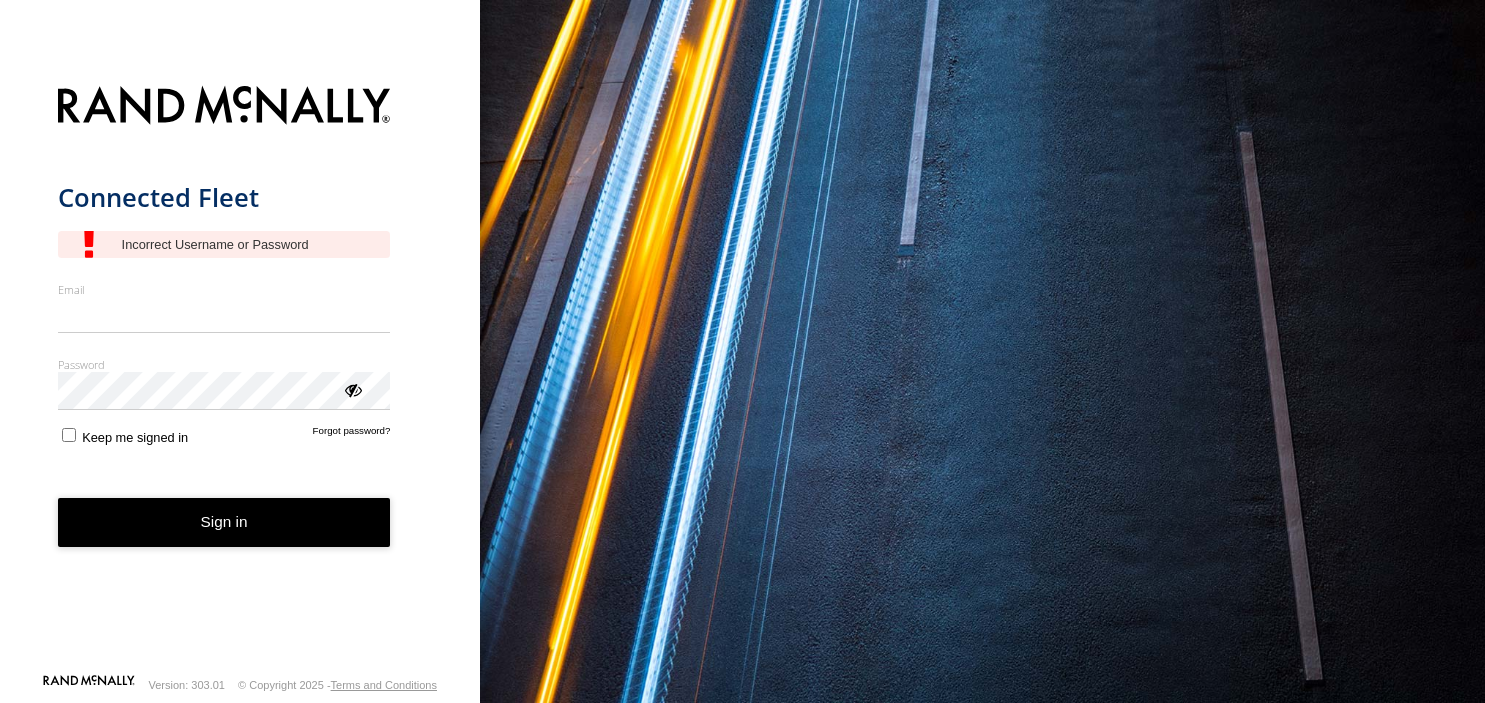 scroll, scrollTop: 0, scrollLeft: 0, axis: both 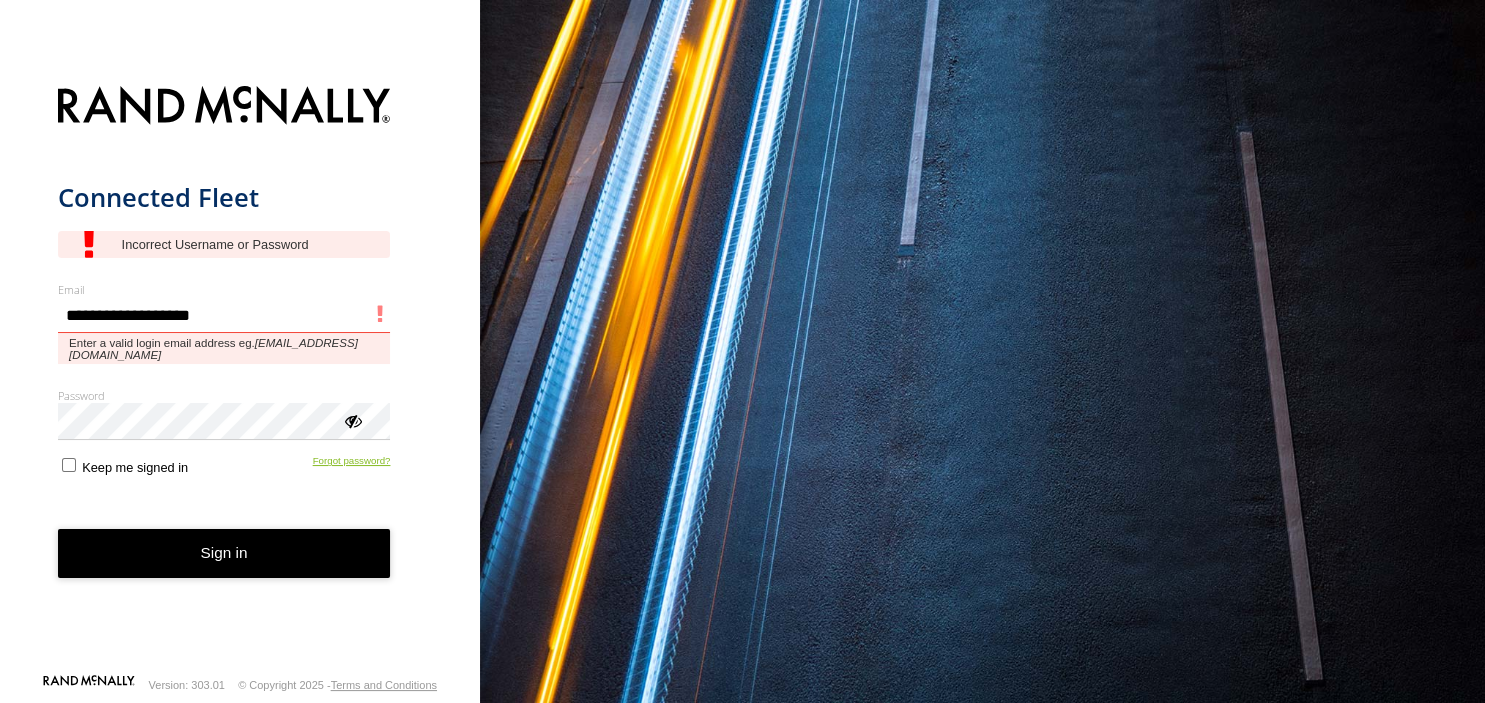 type on "**********" 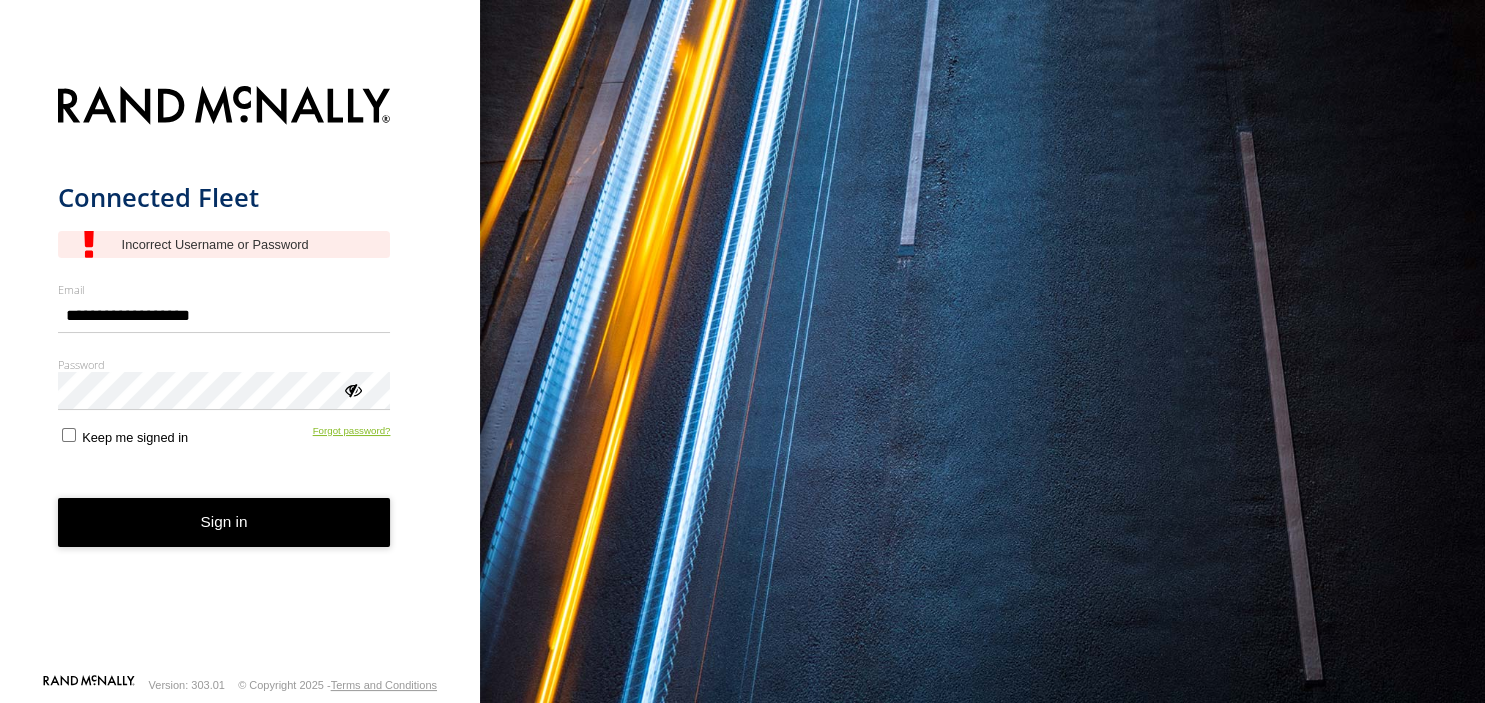 click on "Forgot password?" at bounding box center (352, 435) 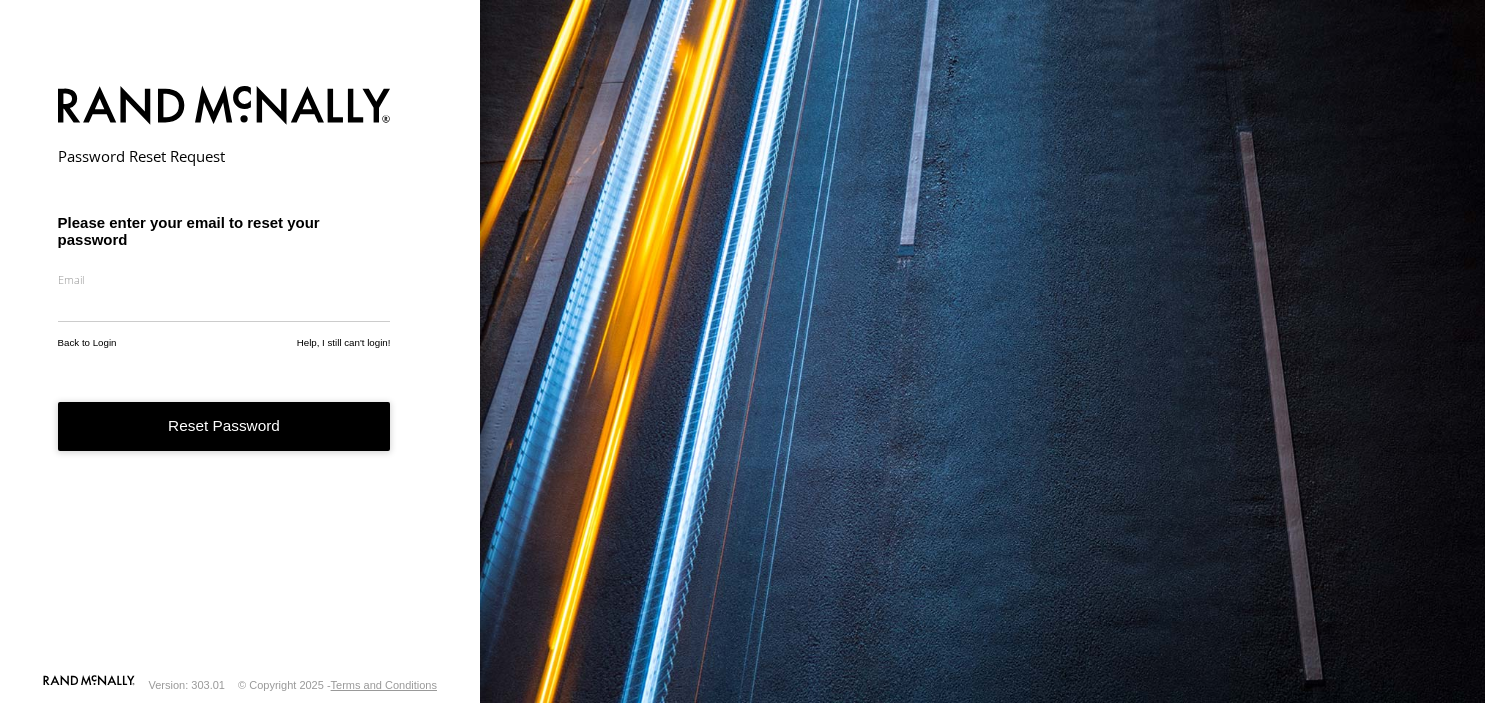 scroll, scrollTop: 0, scrollLeft: 0, axis: both 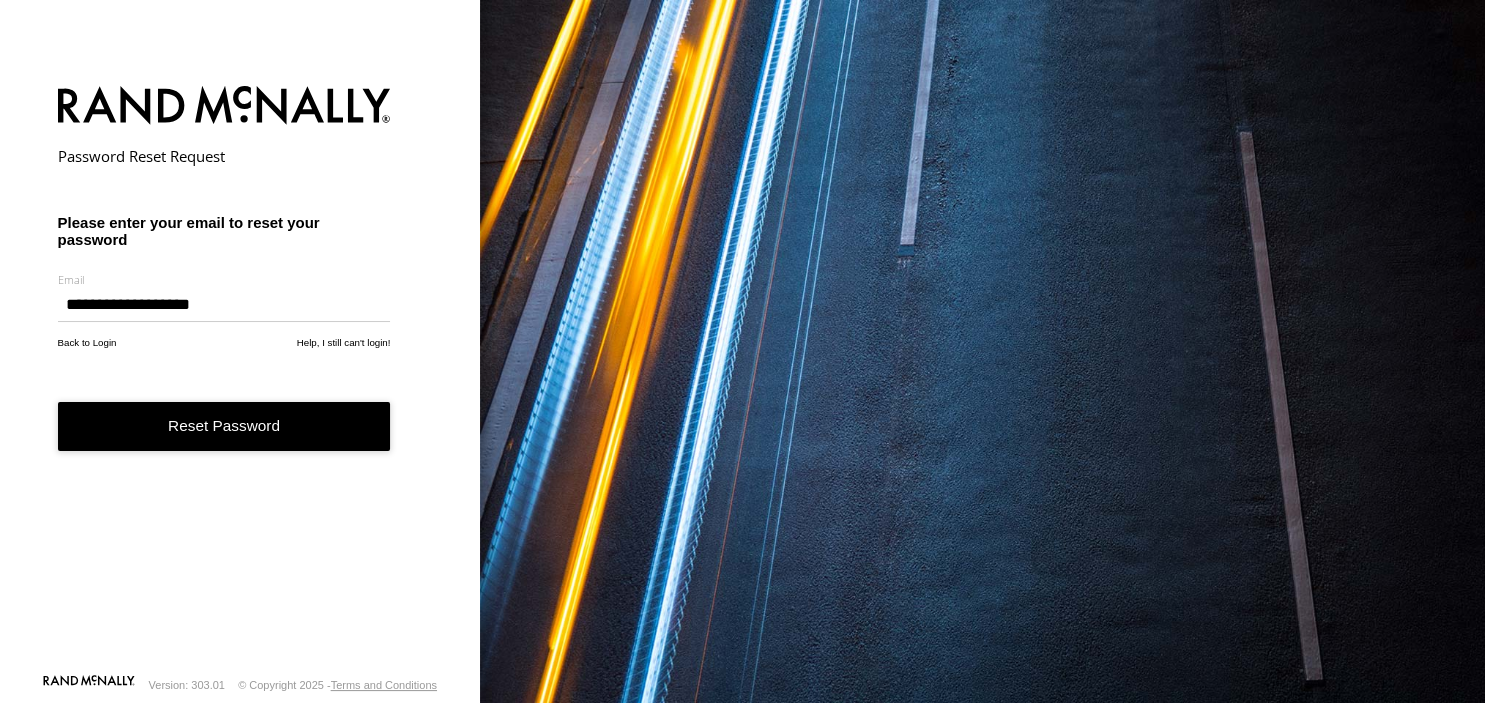 type on "**********" 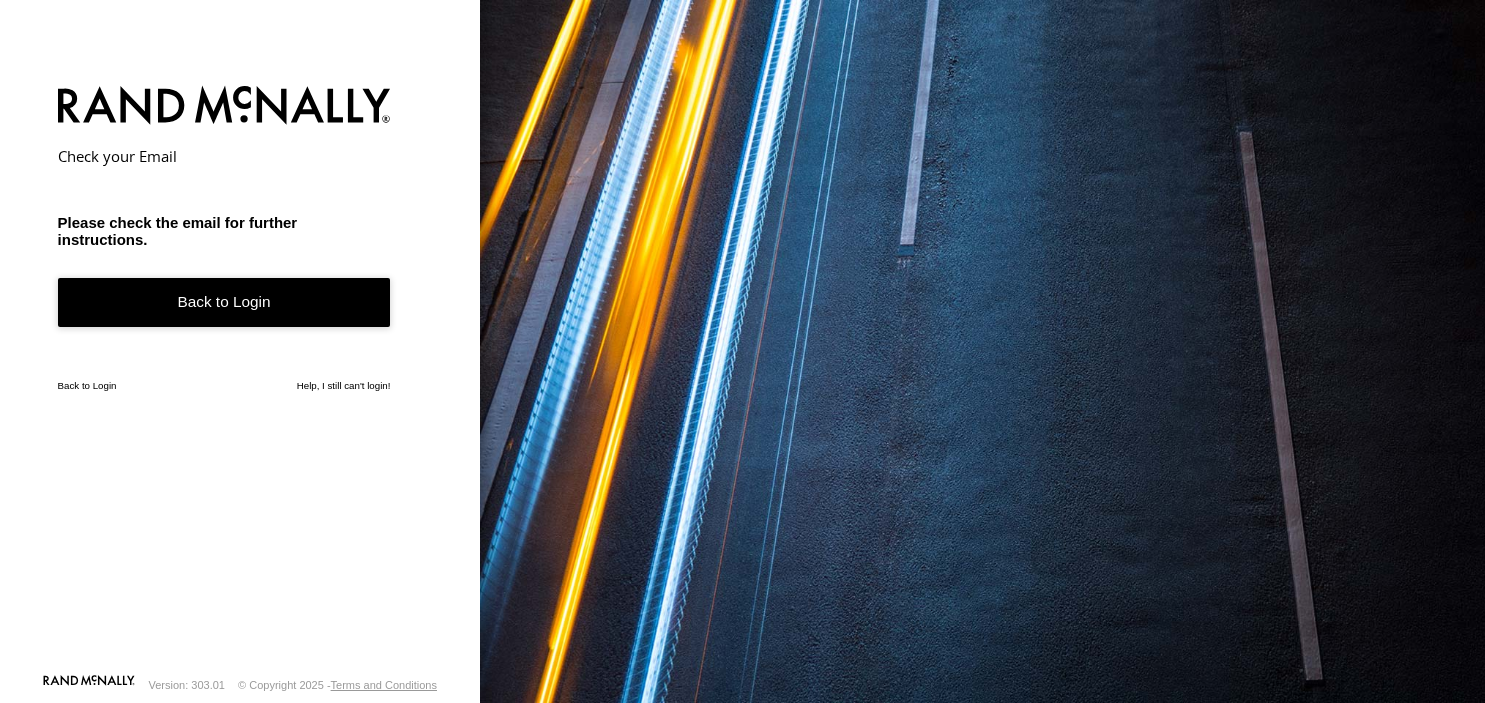 scroll, scrollTop: 0, scrollLeft: 0, axis: both 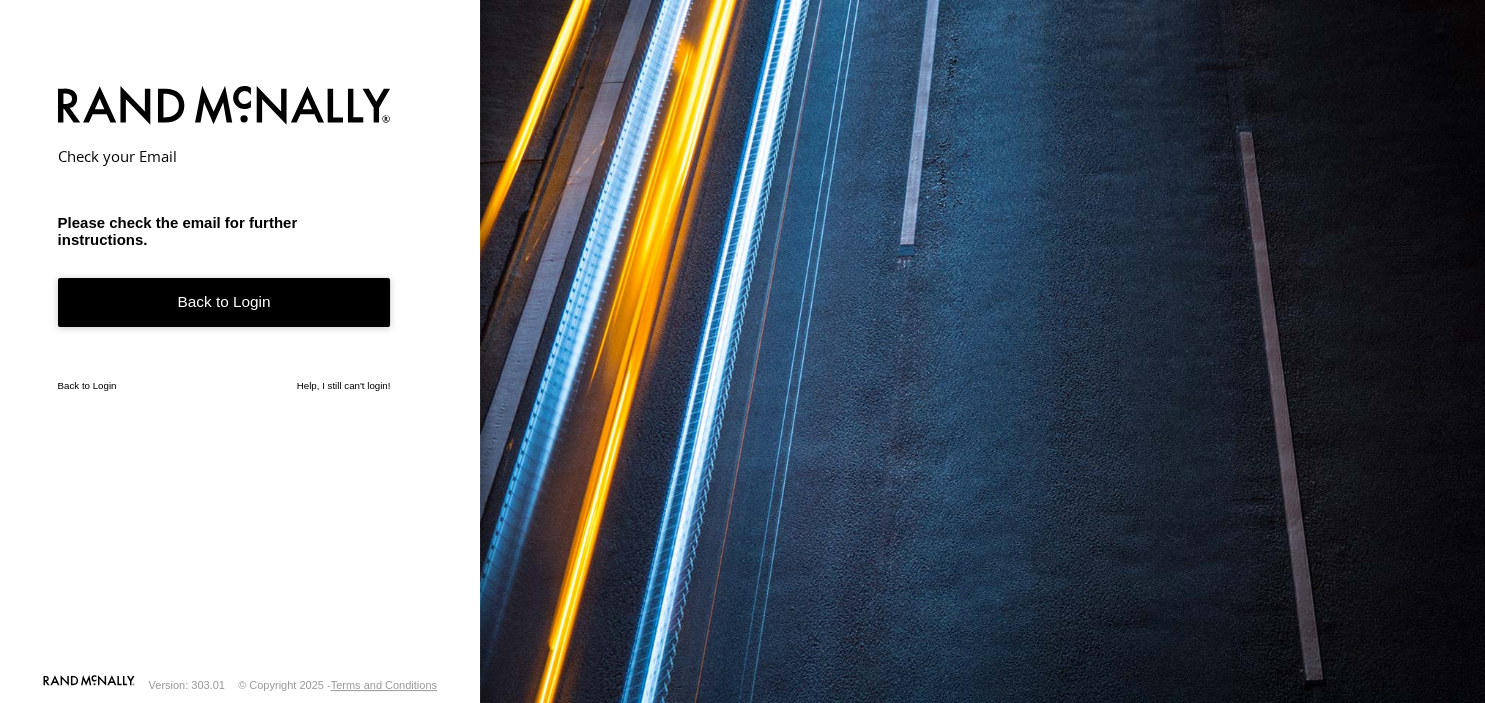 click on "Back to Login" at bounding box center (224, 302) 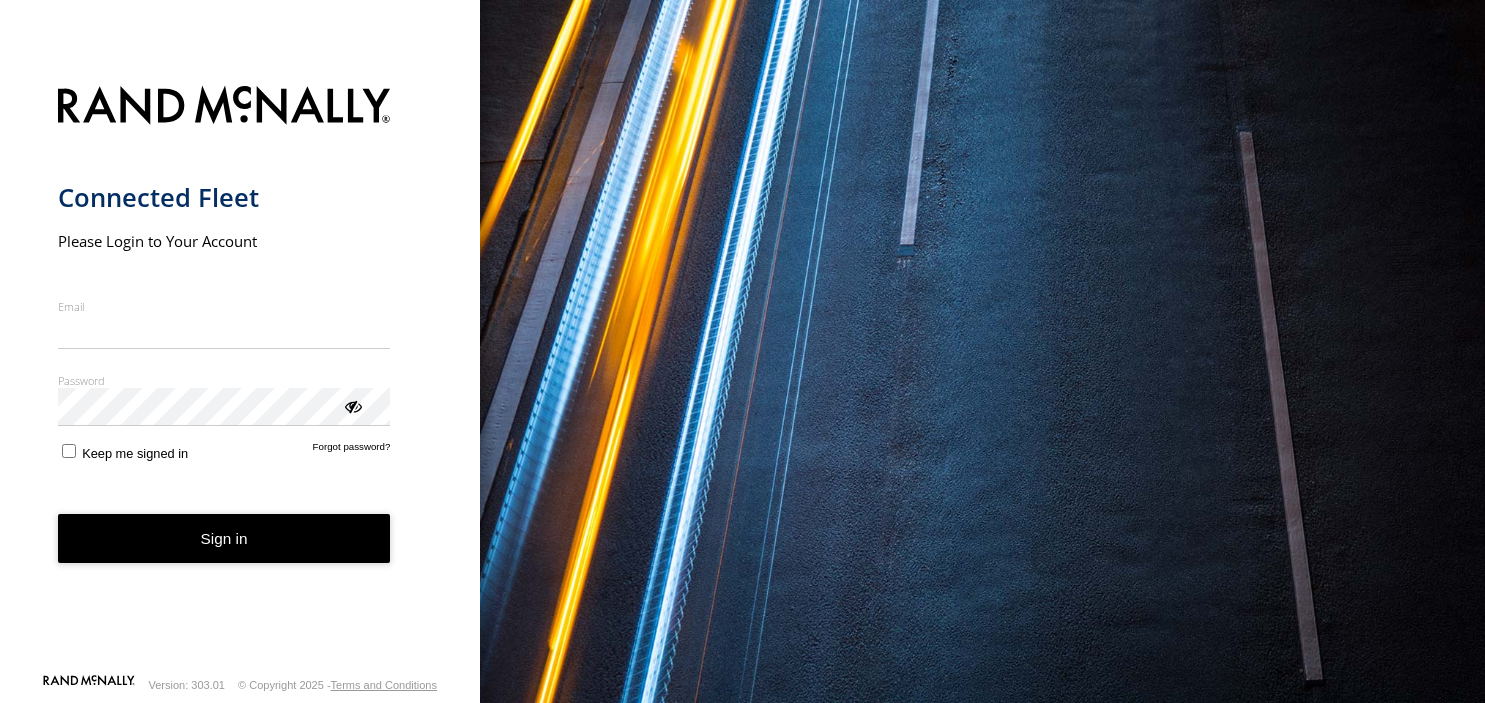 scroll, scrollTop: 0, scrollLeft: 0, axis: both 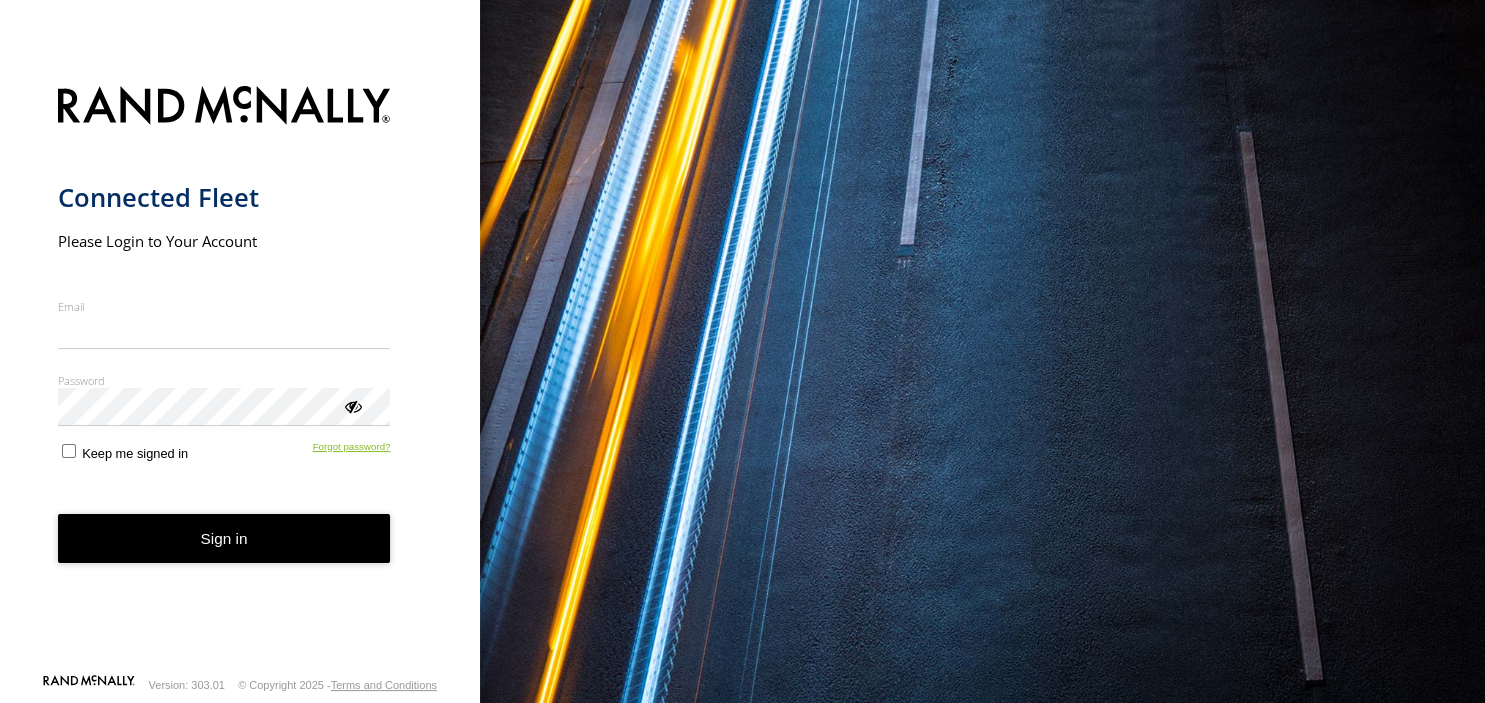 click on "Connected Fleet
Please Login to Your Account
Email
Enter a valid login email address eg.  me@email.com
Password
Enter you login password
Keep me signed in
Forgot password?
Sign in" at bounding box center [240, 373] 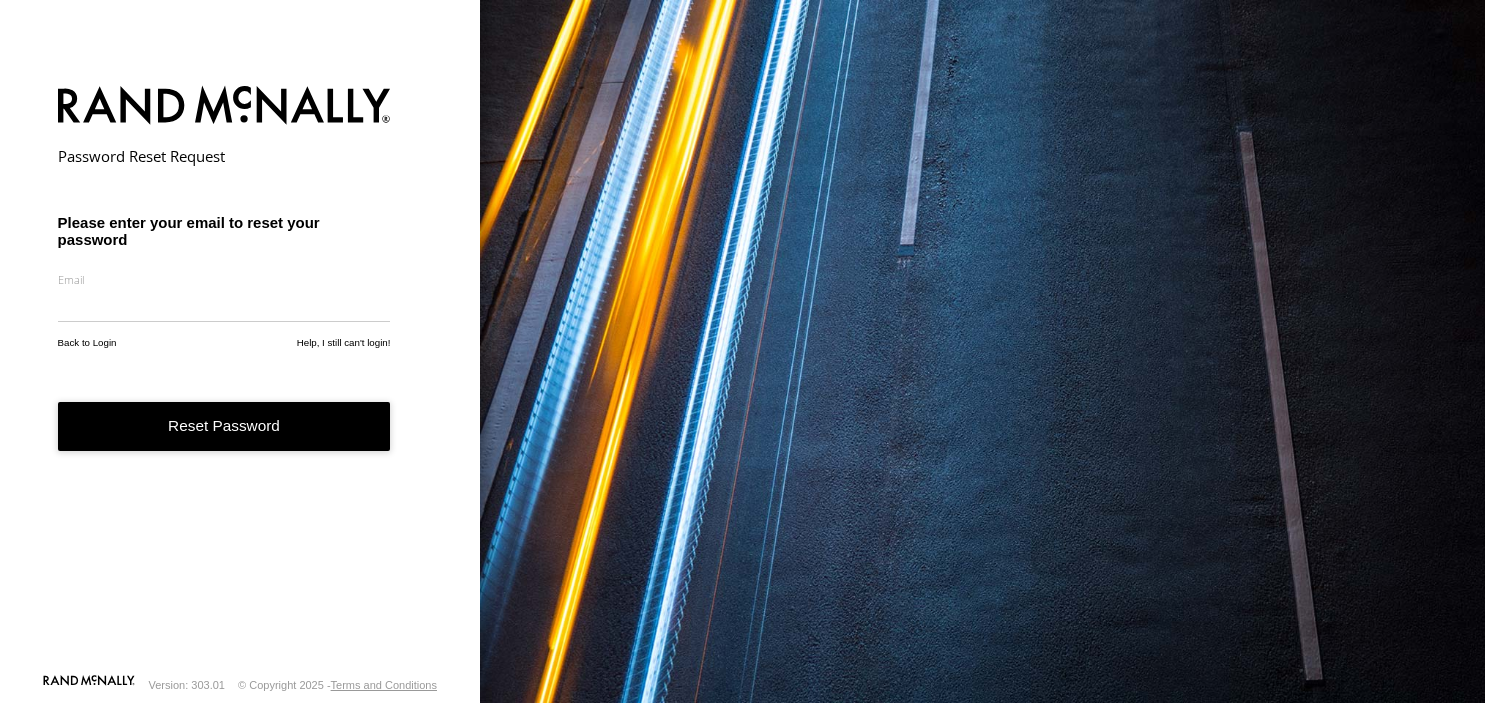 scroll, scrollTop: 0, scrollLeft: 0, axis: both 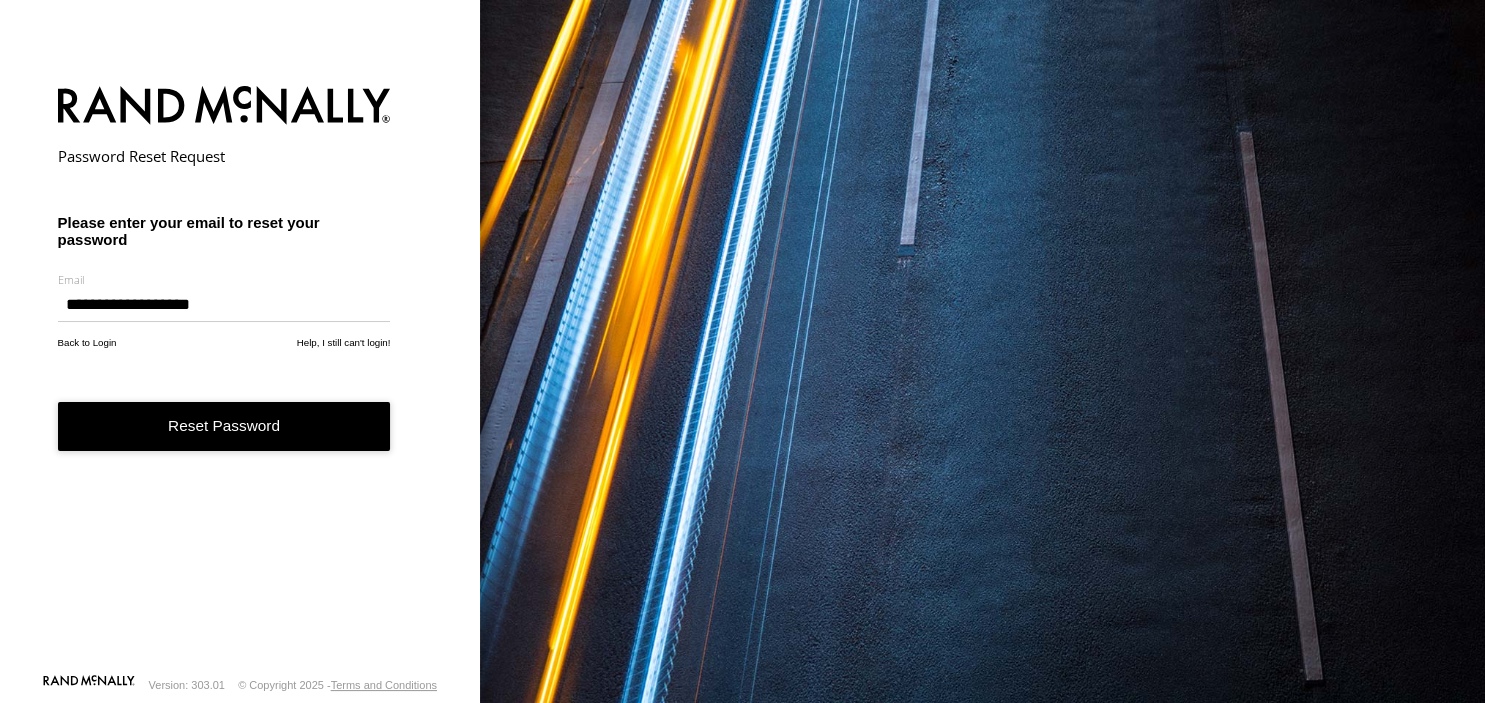 type on "**********" 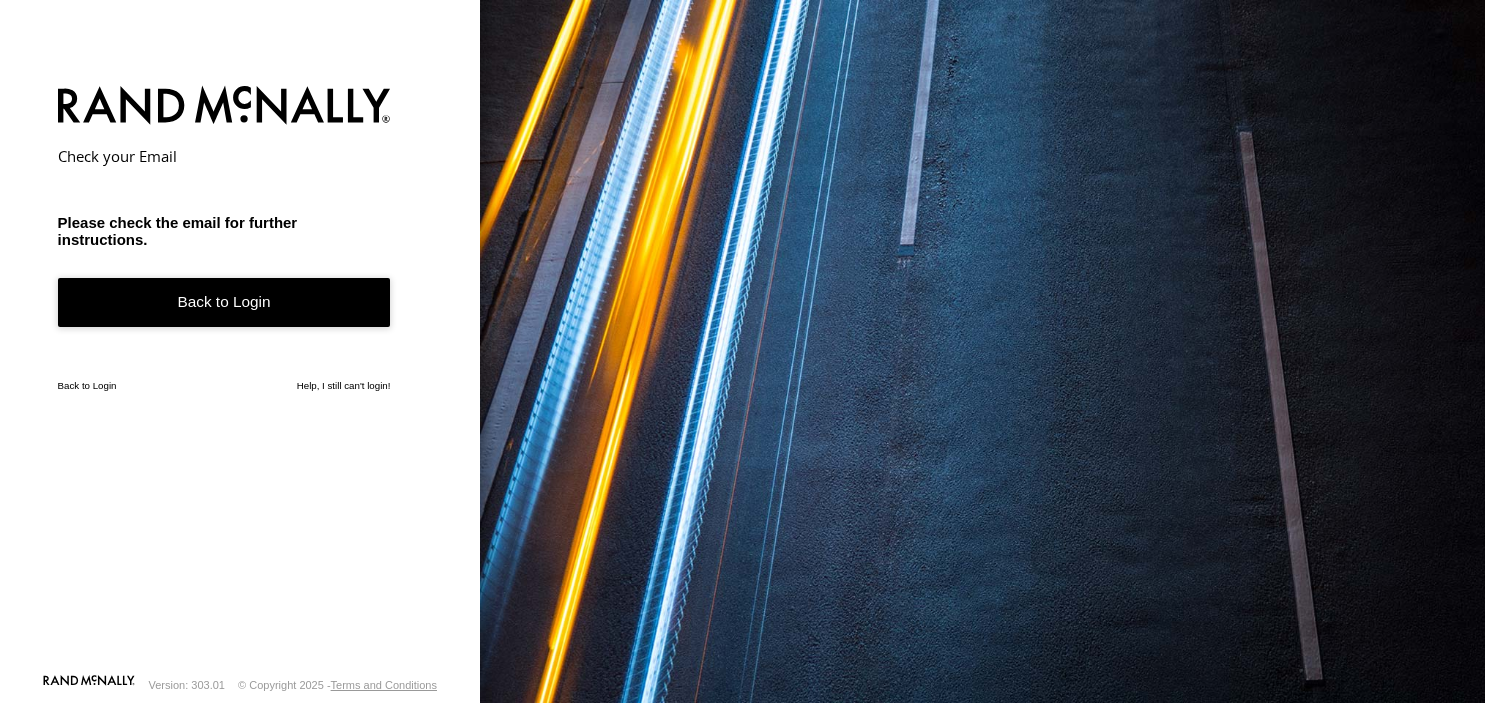 scroll, scrollTop: 0, scrollLeft: 0, axis: both 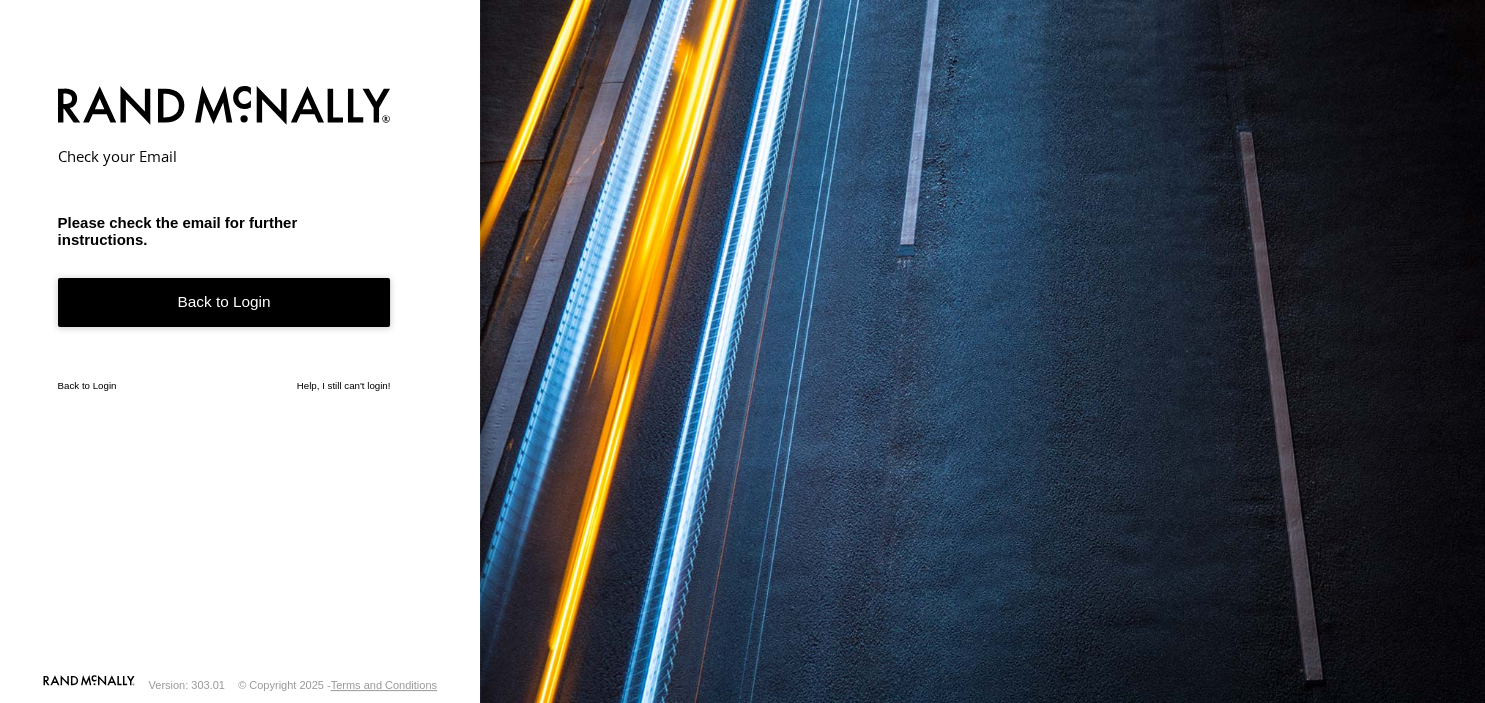click on "Back to Login" at bounding box center [224, 302] 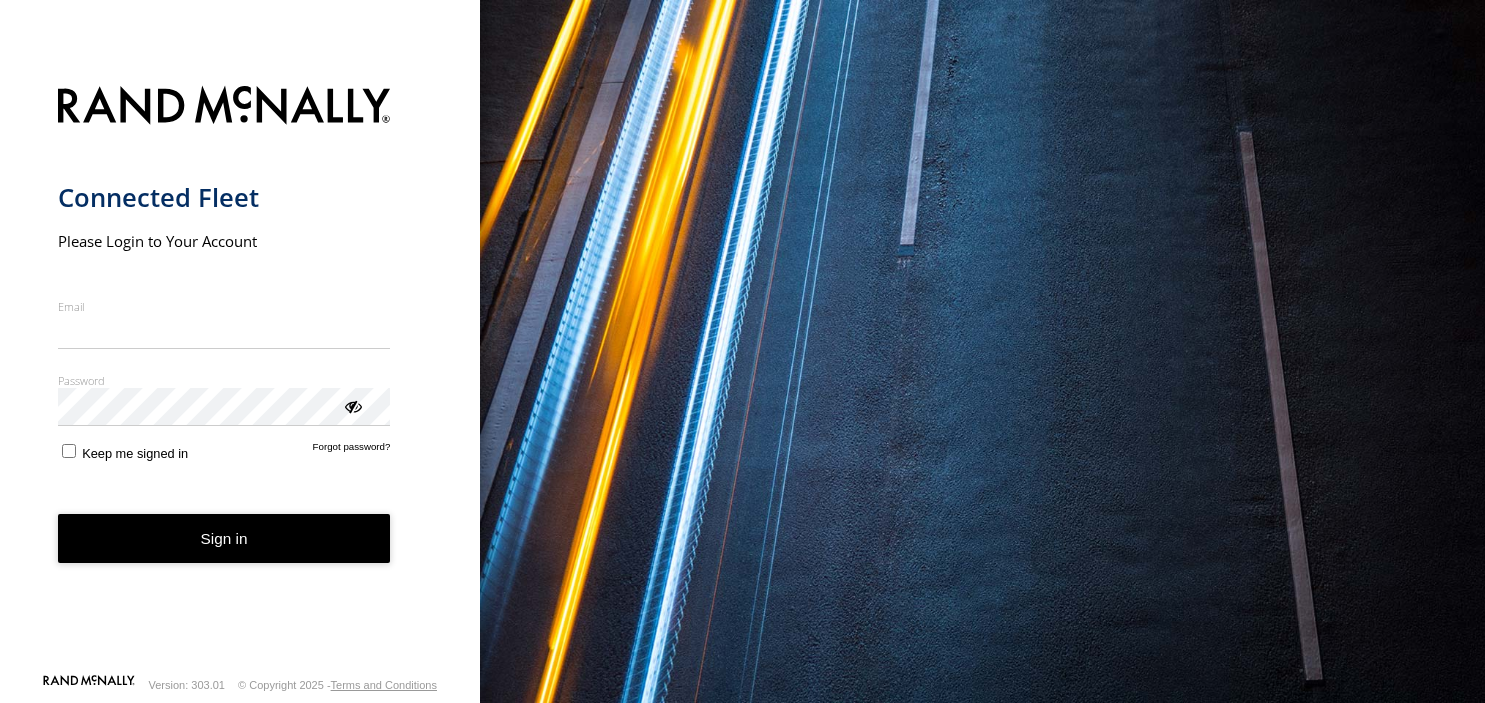scroll, scrollTop: 0, scrollLeft: 0, axis: both 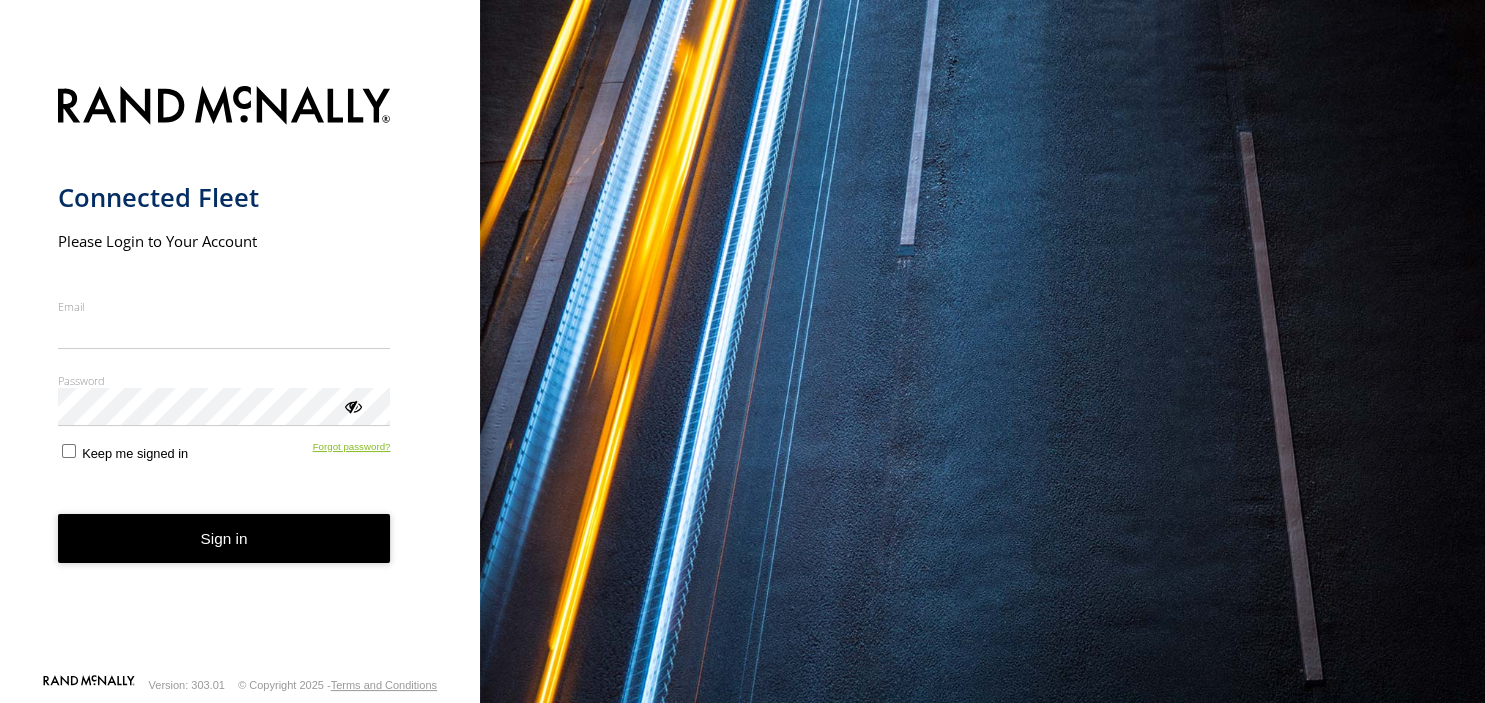 click on "Connected Fleet
Please Login to Your Account
Email
Enter a valid login email address eg.  me@email.com
Password
Enter you login password
Keep me signed in
Forgot password?
Sign in" at bounding box center [240, 373] 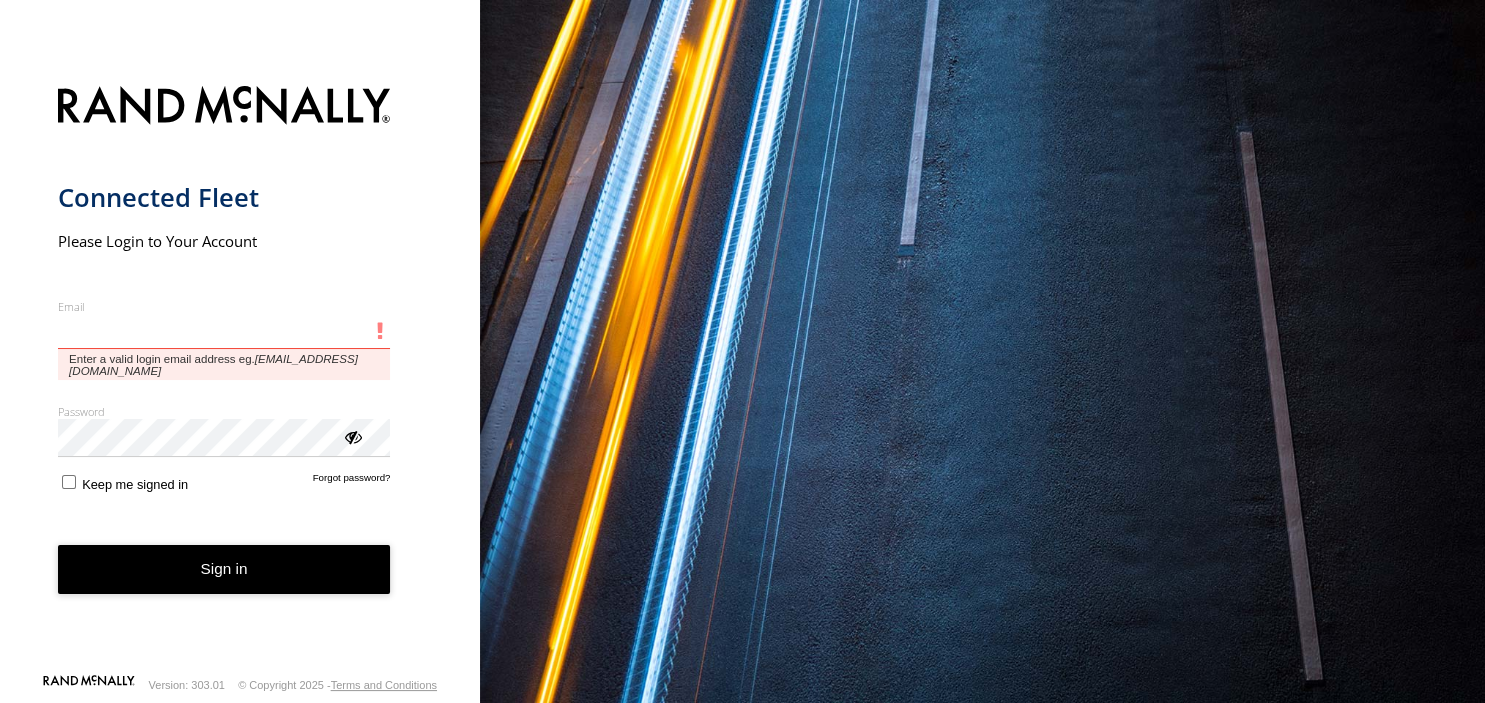 click on "Email" at bounding box center (224, 332) 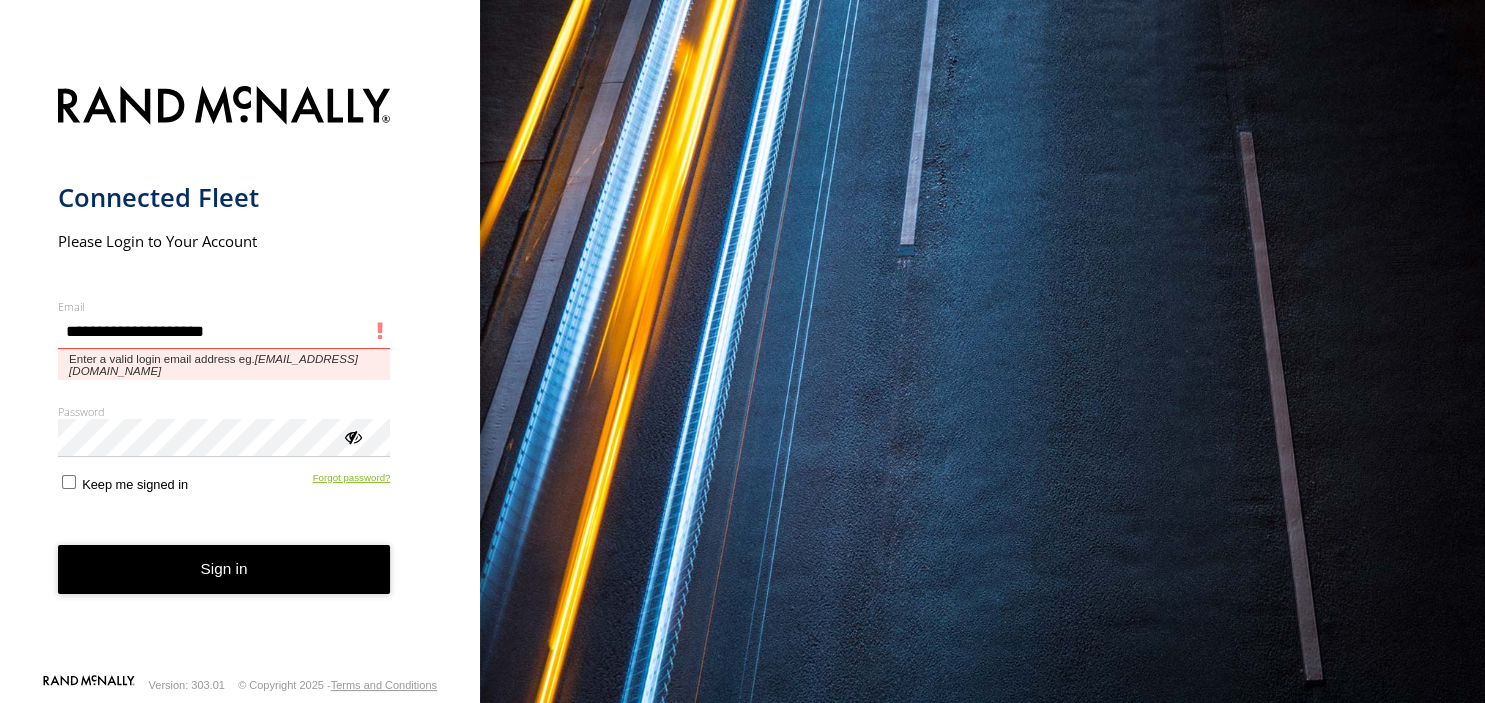 type on "**********" 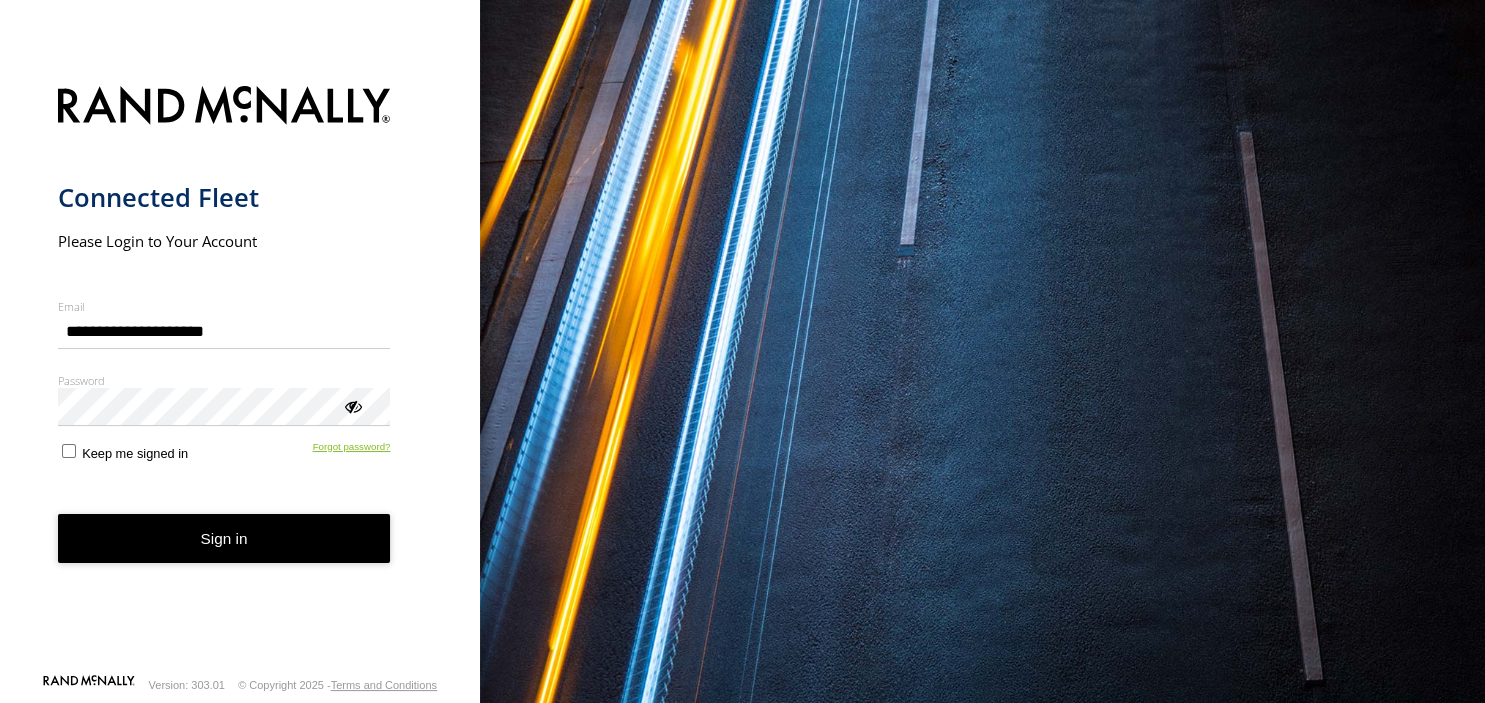 click on "Forgot password?" at bounding box center (352, 451) 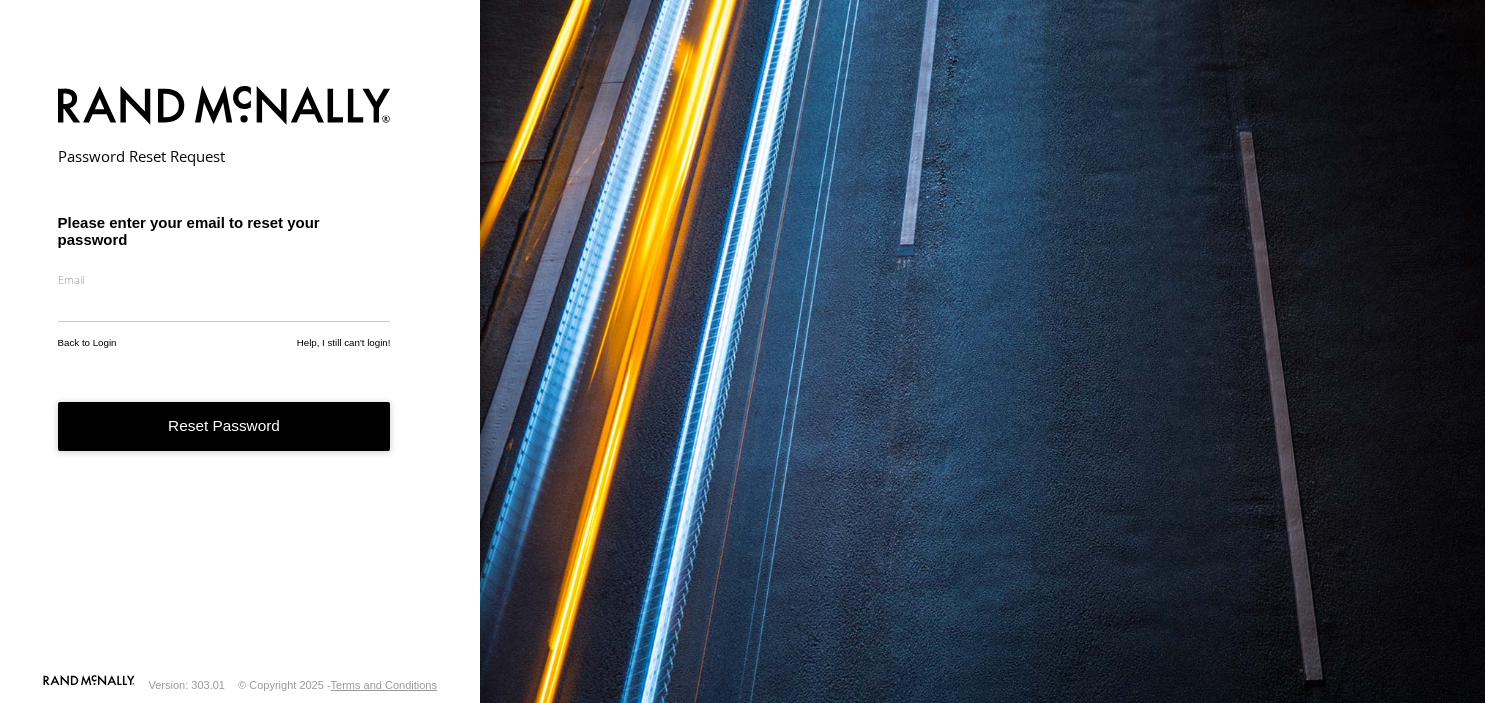 scroll, scrollTop: 0, scrollLeft: 0, axis: both 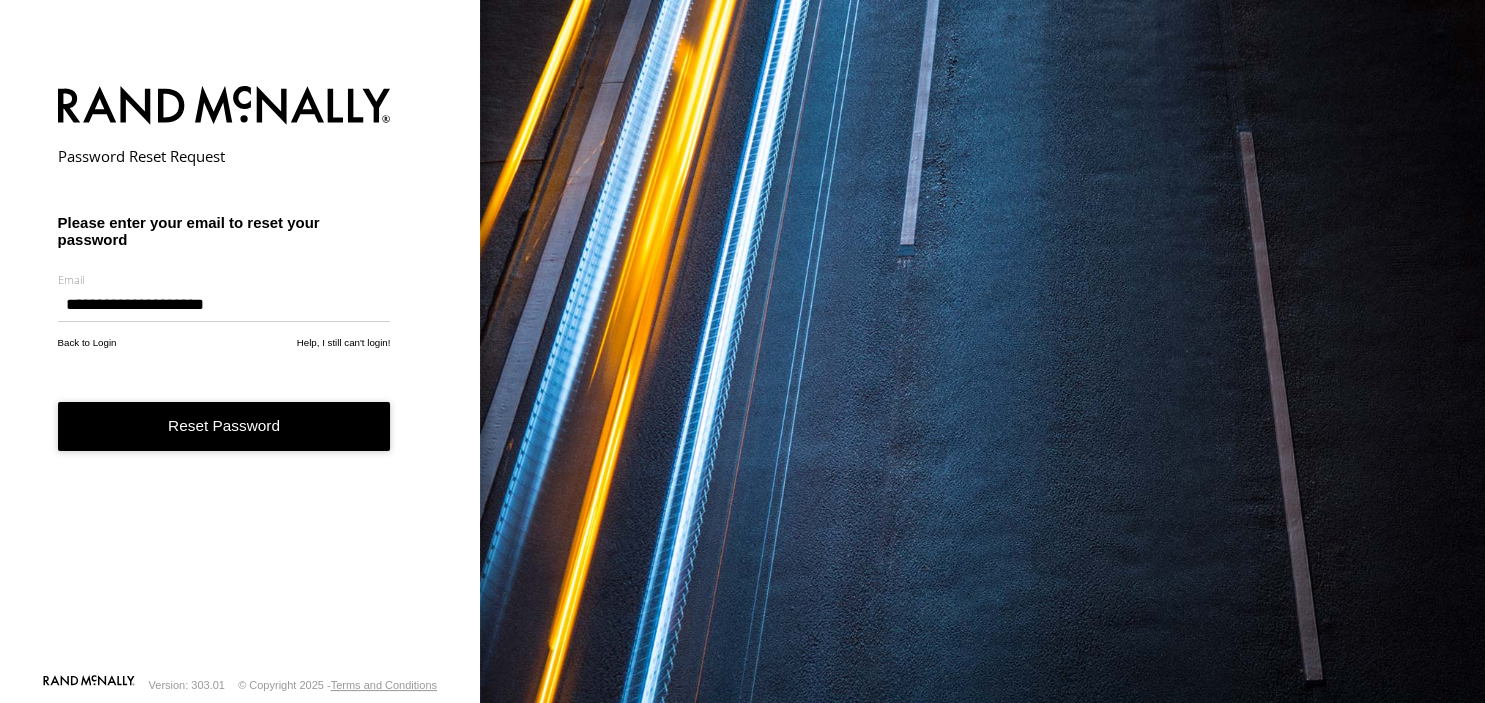 type on "**********" 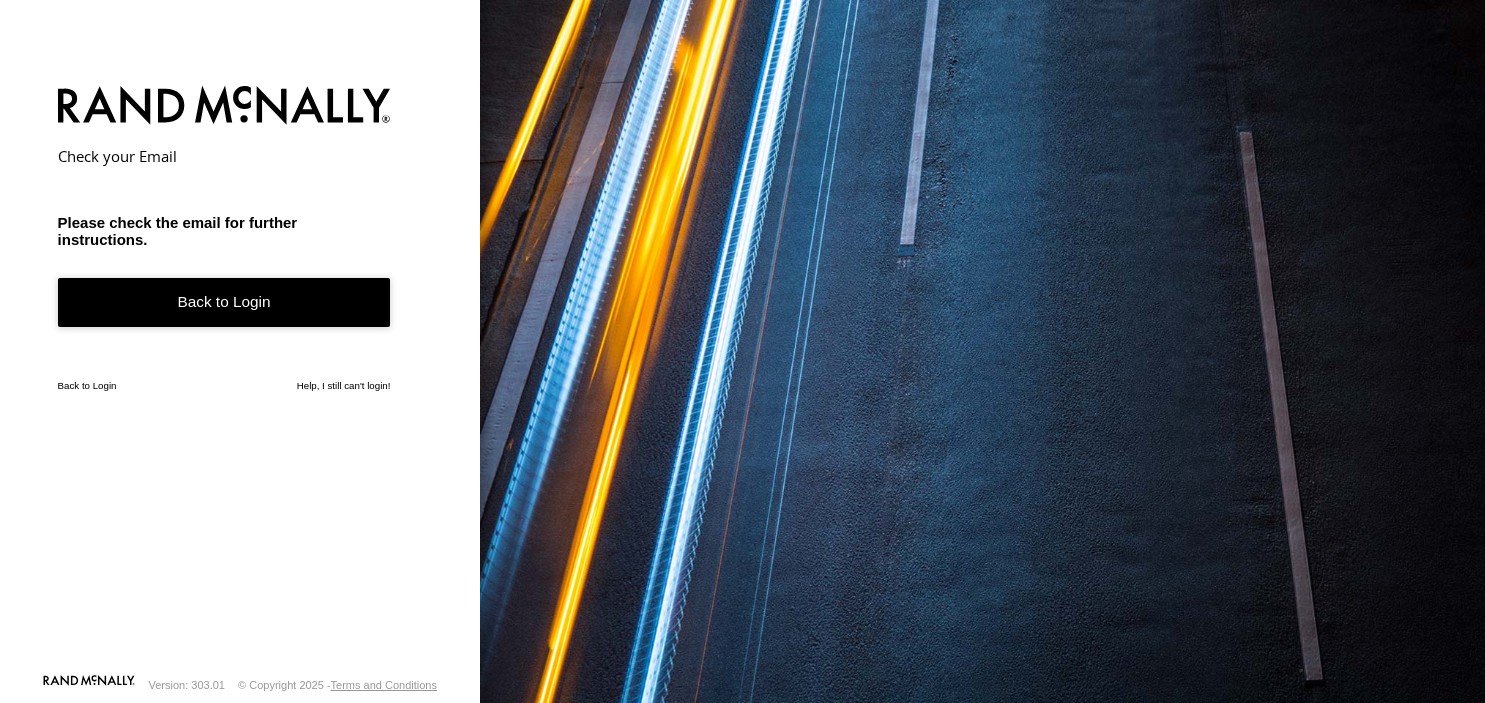 scroll, scrollTop: 0, scrollLeft: 0, axis: both 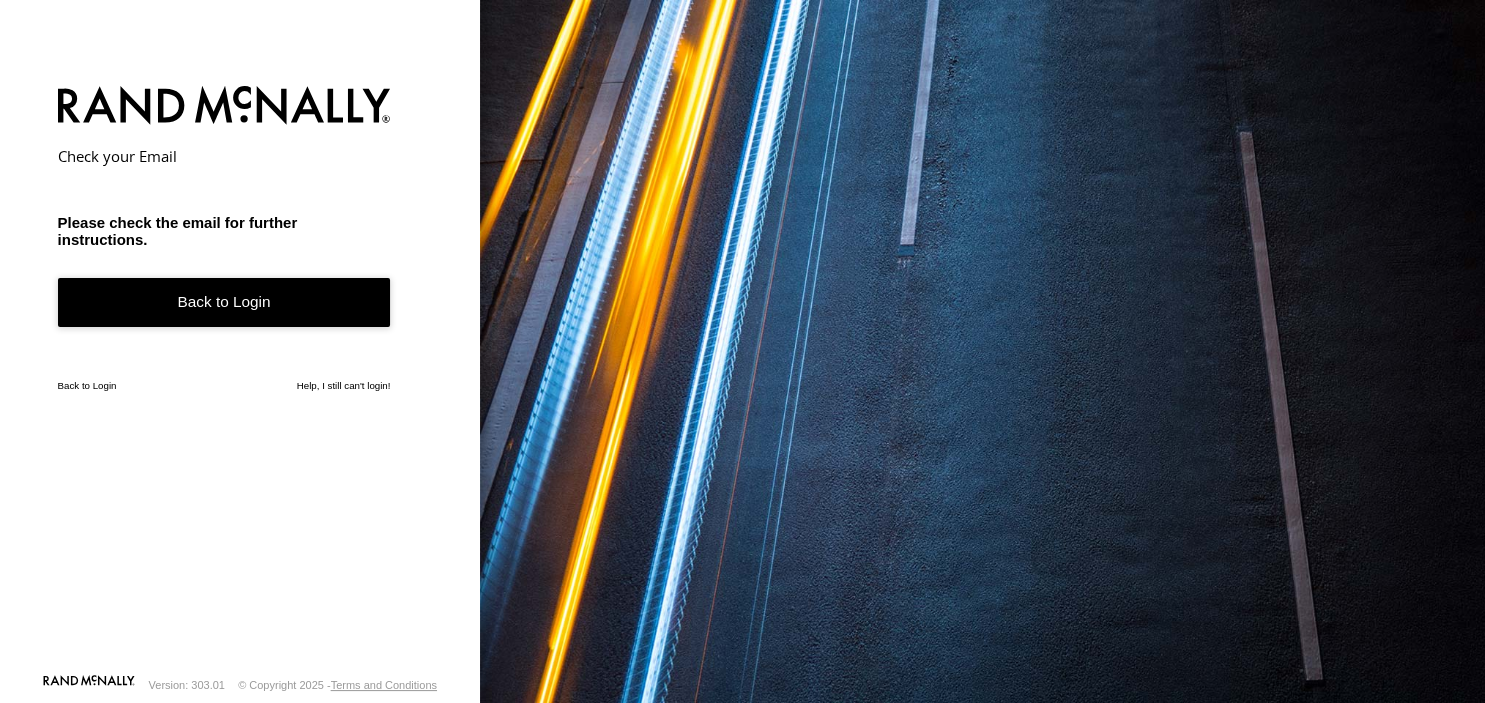 click on "Back to Login" at bounding box center [224, 302] 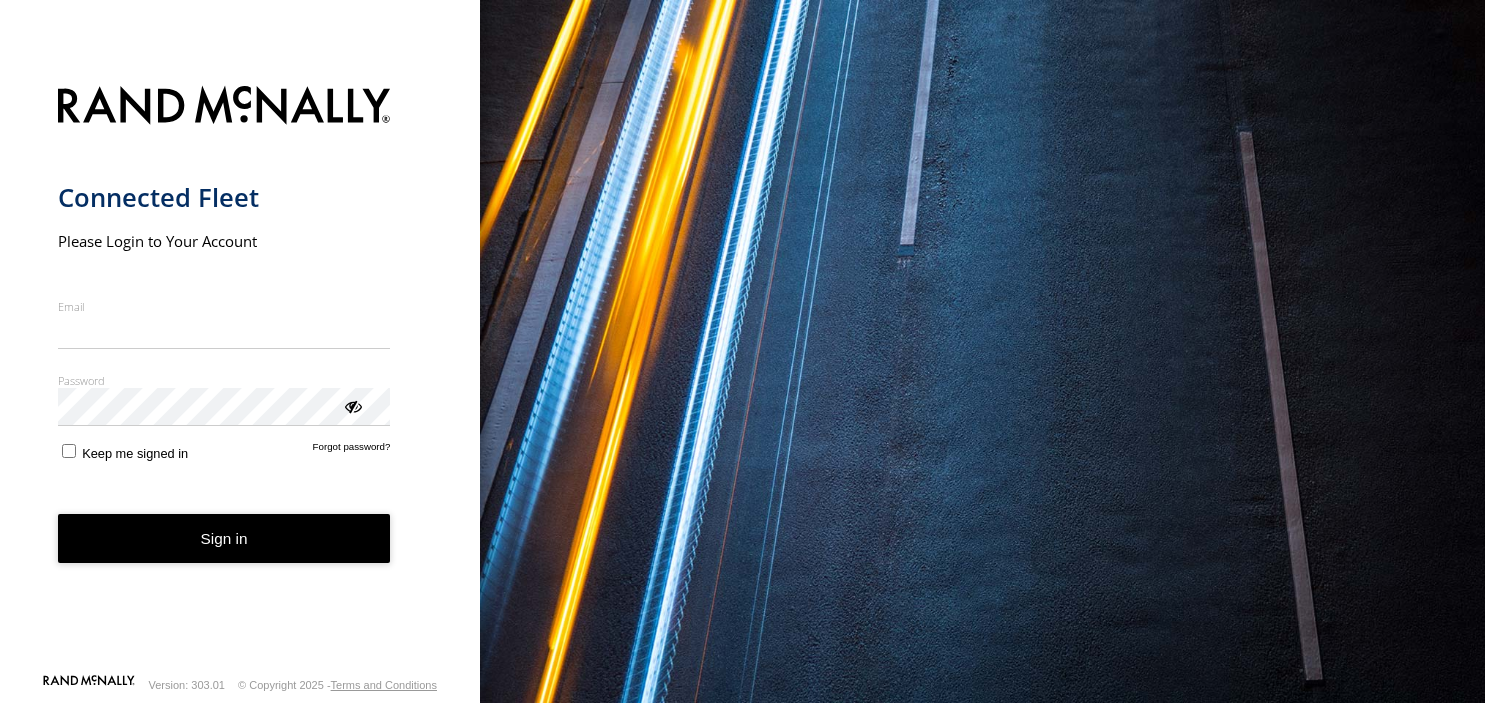 scroll, scrollTop: 0, scrollLeft: 0, axis: both 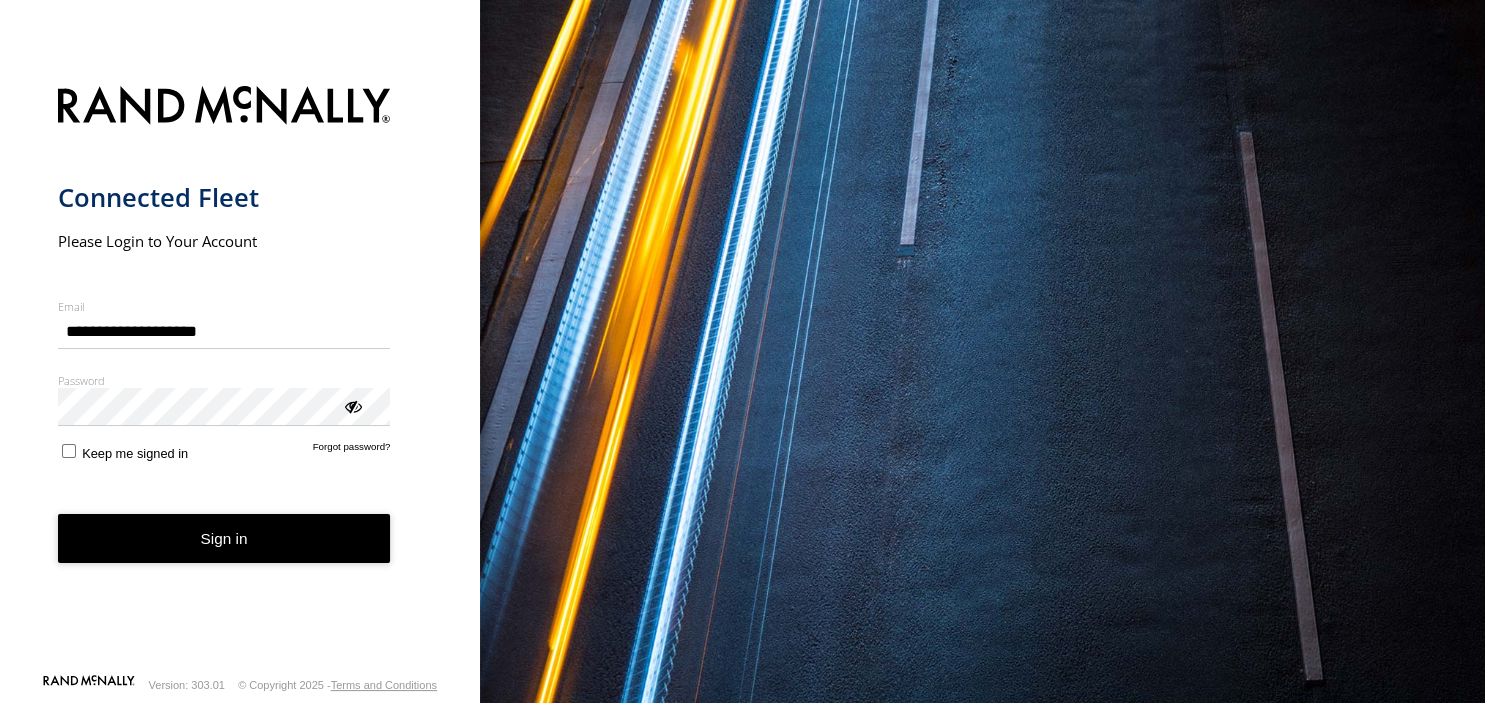 type on "**********" 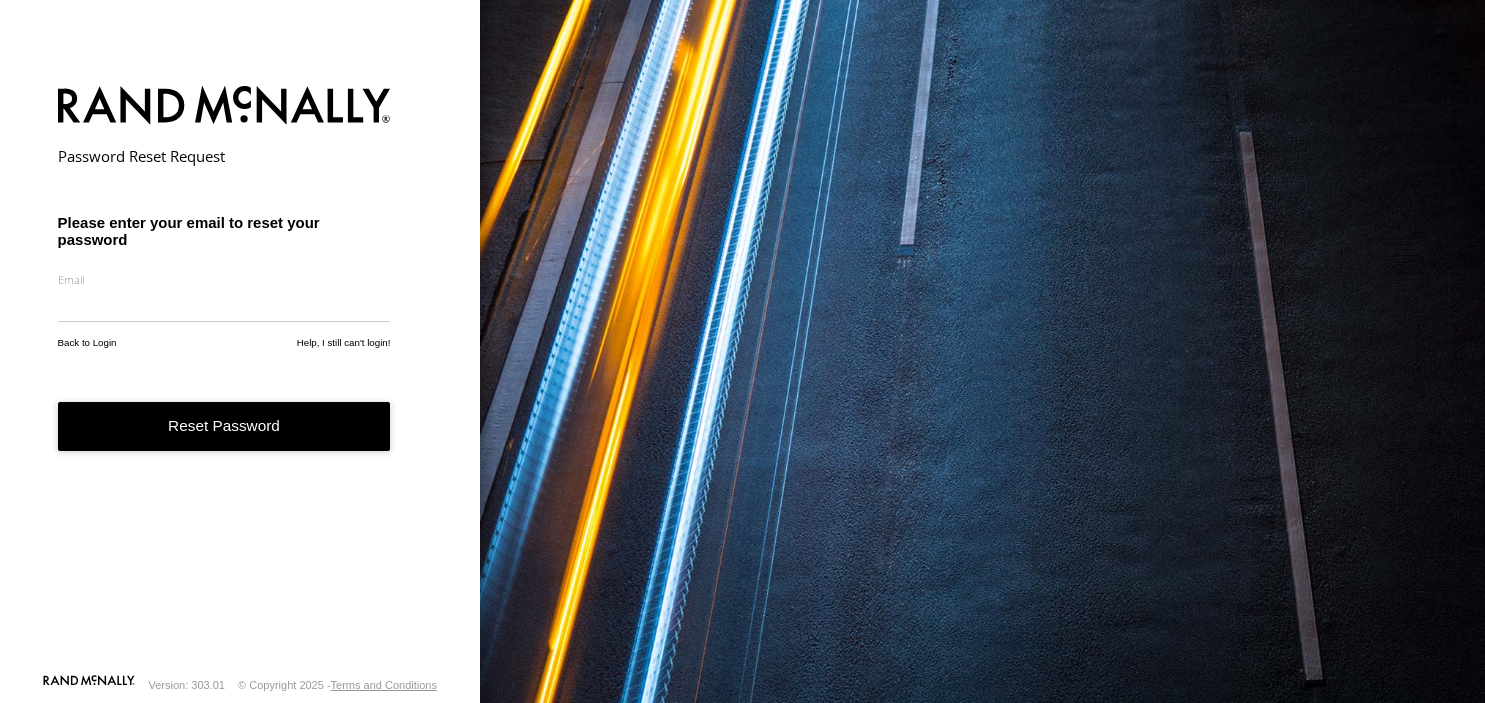 scroll, scrollTop: 0, scrollLeft: 0, axis: both 